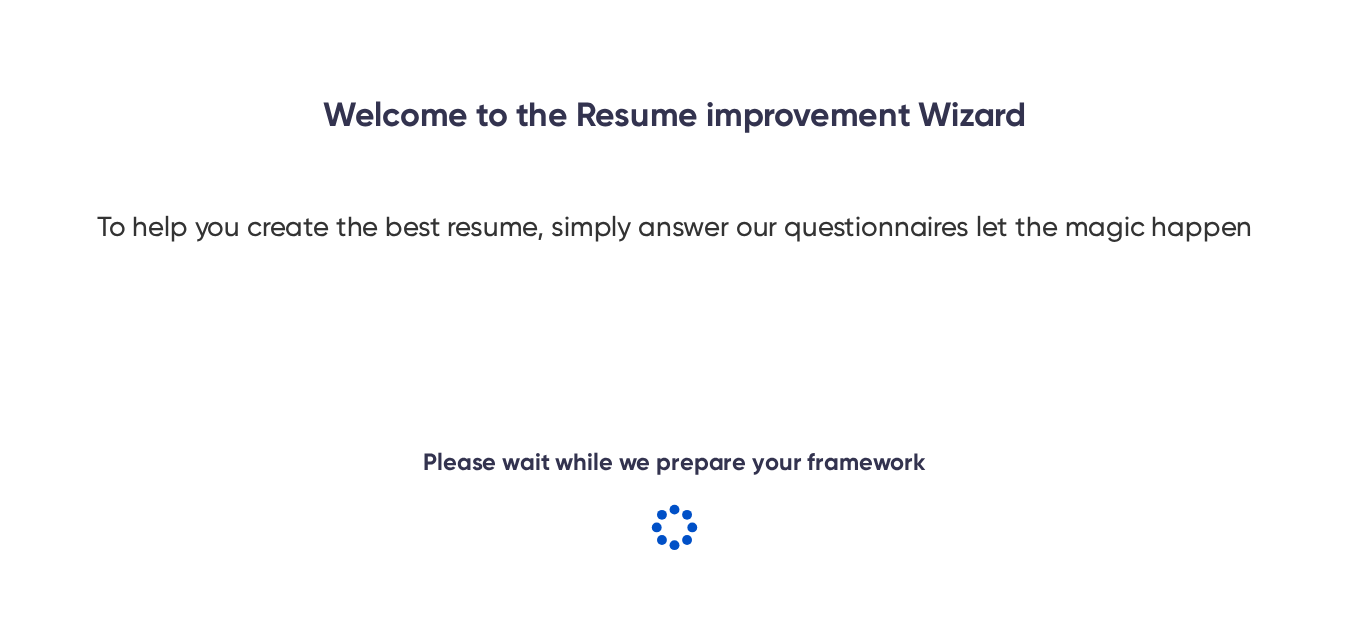 scroll, scrollTop: 0, scrollLeft: 0, axis: both 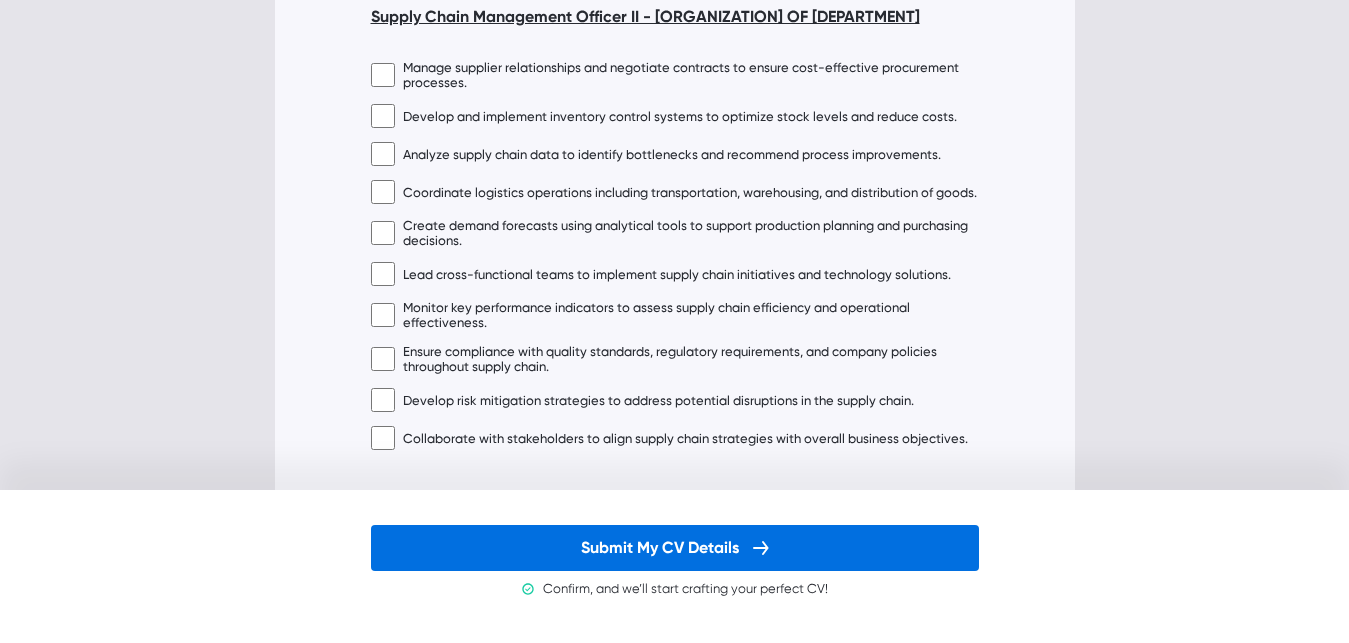 click on "Submit My CV Details" at bounding box center (675, 548) 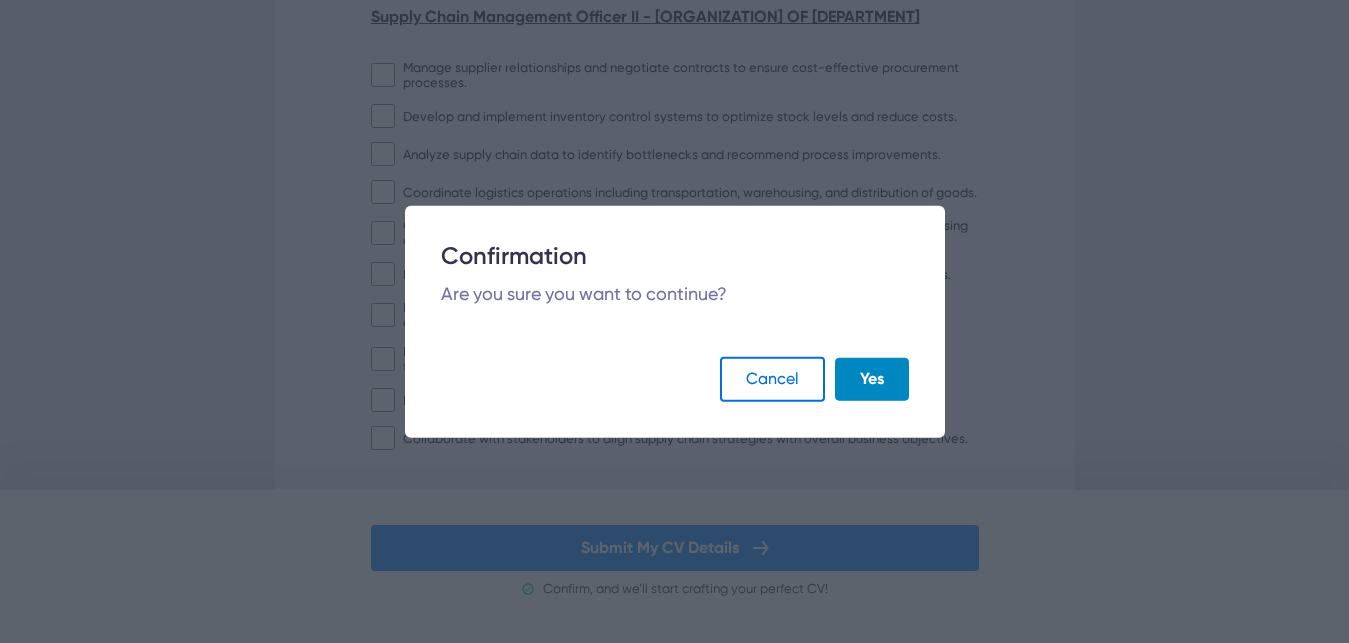 click on "Cancel" at bounding box center (772, 379) 